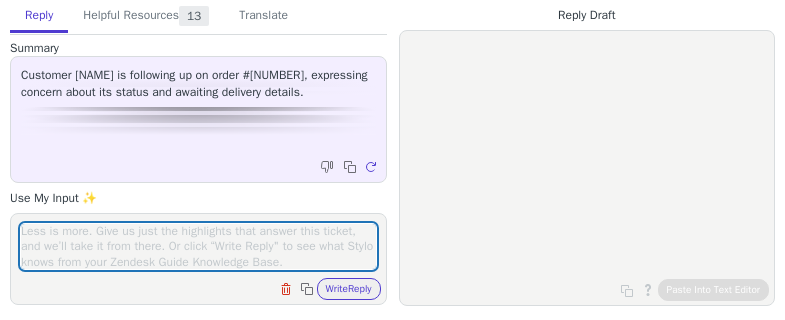 scroll, scrollTop: 0, scrollLeft: 0, axis: both 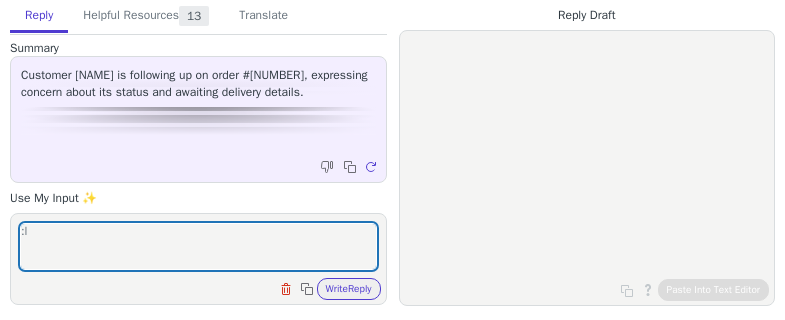 type on ":" 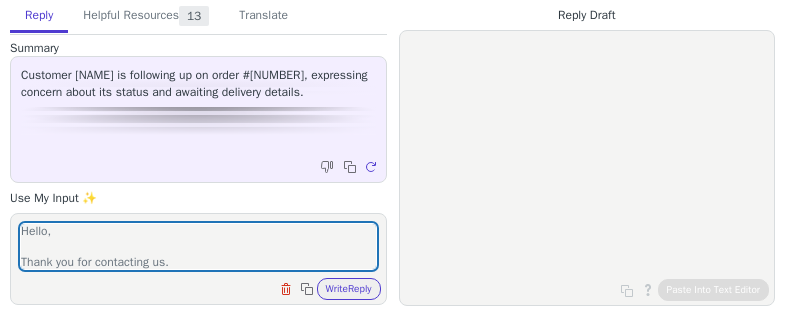 scroll, scrollTop: 233, scrollLeft: 0, axis: vertical 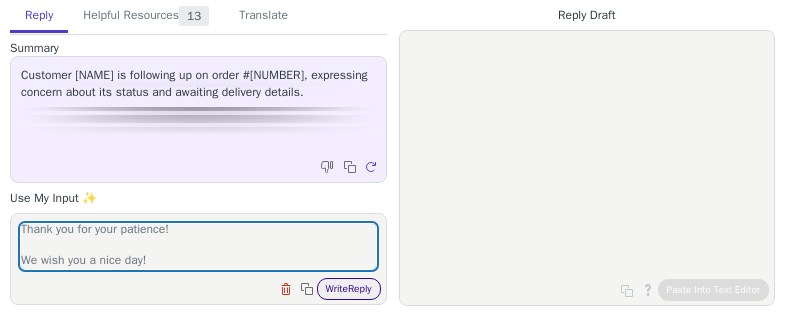 type on "Hello,
Thank you for contacting us.
Your order is listed as delivered on
Track the order here:
Tracking number:
If you have not received the package, please check with your neighbors if they happened to receive it.
Otherwise, we will make a refound for you
Thank you for your patience!
We wish you a nice day!" 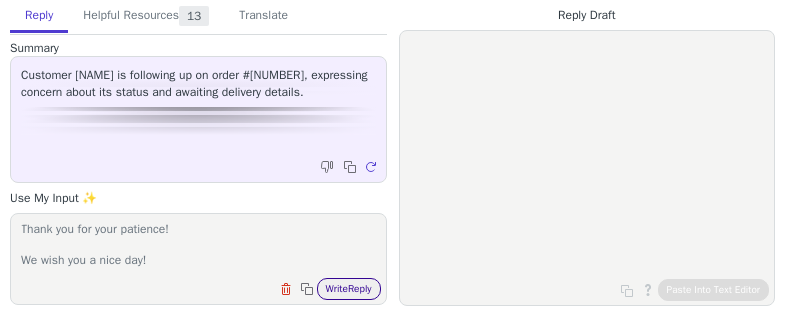 click on "Write  Reply" at bounding box center (349, 289) 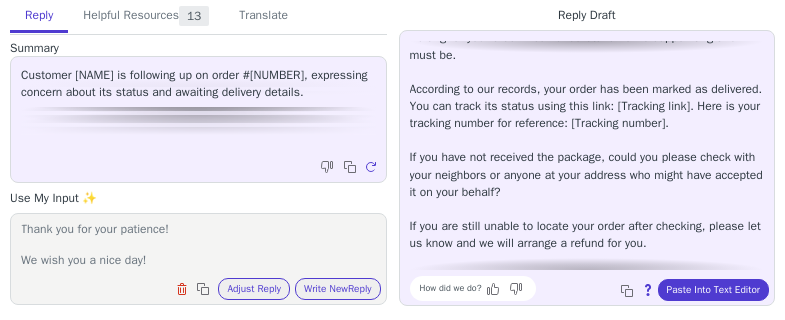 scroll, scrollTop: 97, scrollLeft: 0, axis: vertical 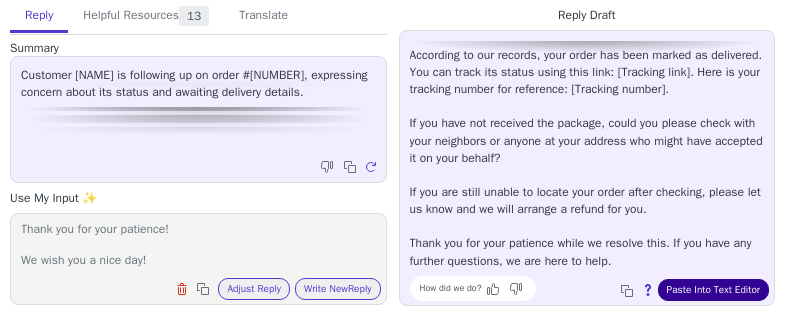 click on "Paste Into Text Editor" at bounding box center (713, 290) 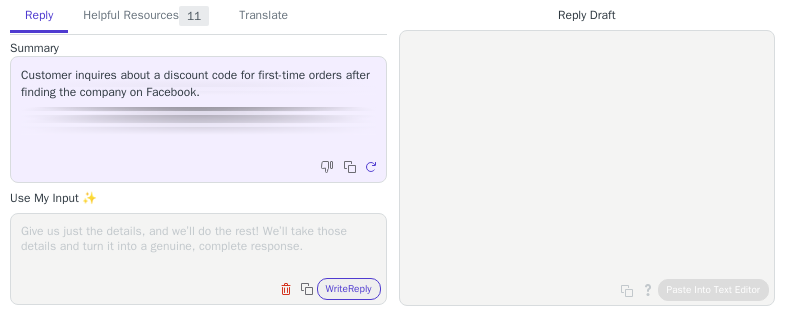 scroll, scrollTop: 0, scrollLeft: 0, axis: both 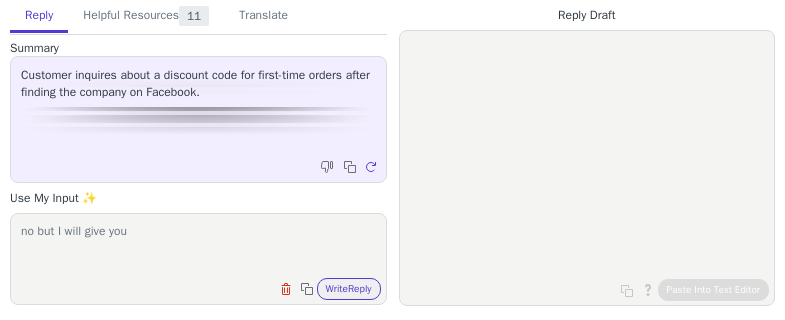 paste on "Vi skulle vilja erbjuda dig en fri frakt kod som gör att du inte debiteras frakt på din nästa beställning, koden är: "MMF83"" 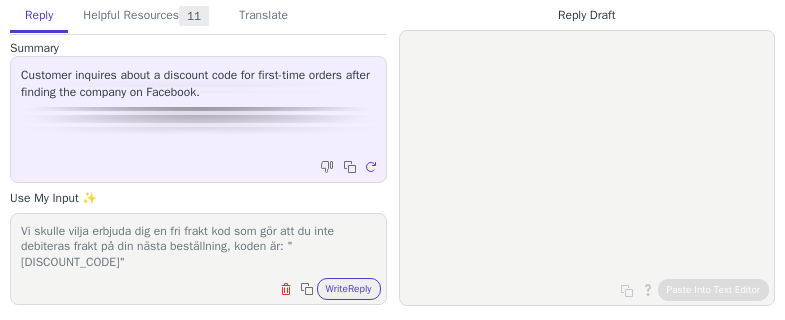 scroll, scrollTop: 1, scrollLeft: 0, axis: vertical 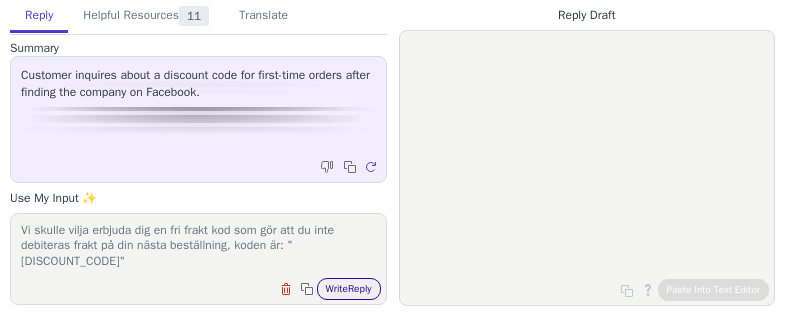 type on "no but I will give you Vi skulle vilja erbjuda dig en fri frakt kod som gör att du inte debiteras frakt på din nästa beställning, koden är: "MMF83"" 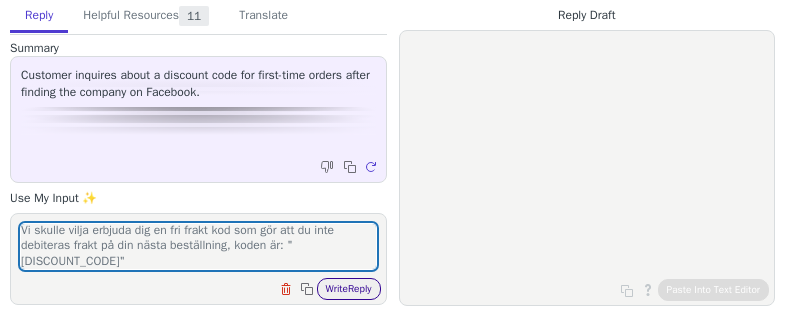 click on "Write  Reply" at bounding box center (349, 289) 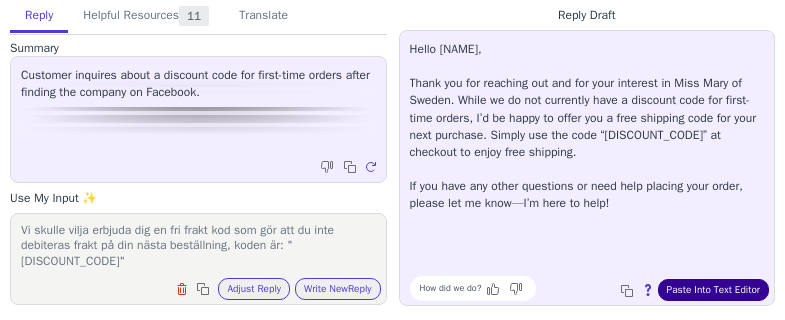 click on "Paste Into Text Editor" at bounding box center (713, 290) 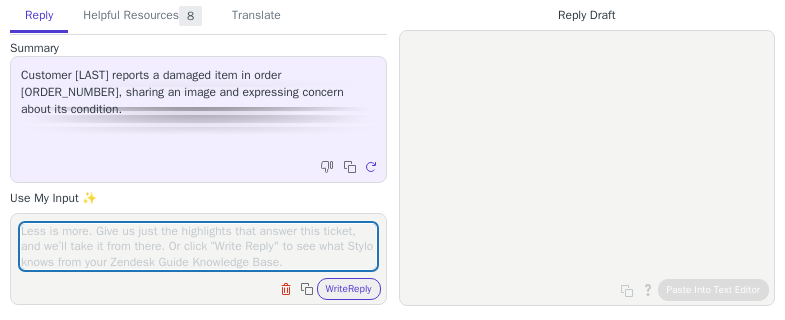 scroll, scrollTop: 0, scrollLeft: 0, axis: both 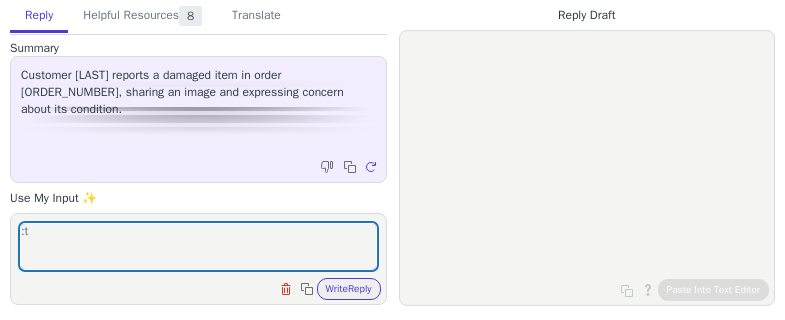 type on ":" 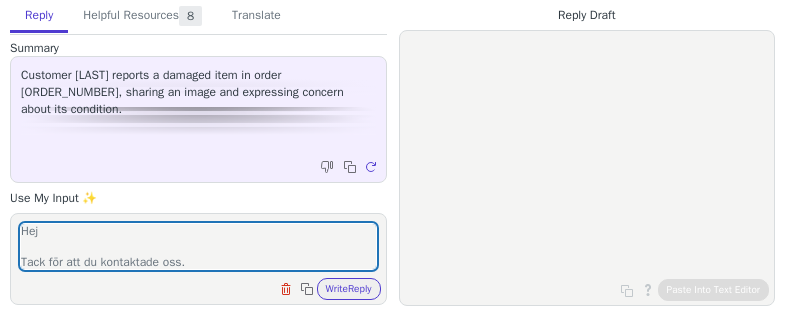 scroll, scrollTop: 202, scrollLeft: 0, axis: vertical 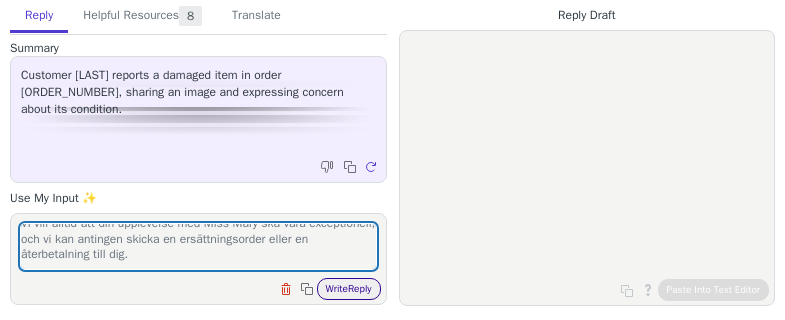 type on "Hej
Tack för att du kontaktade oss.
Det är ett nöje att ha dig som kund hos oss och vi uppskattar verkligen din feedback så att vi kan undersöka vad som har hänt.
Vi ber om ursäkt för att varan inte uppfyllde våra höga krav den här gången. Du behöver inte returnera varan.
Vi vill alltid att din upplevelse med Miss Mary ska vara exceptionell, och vi kan antingen skicka en ersättningsorder eller en återbetalning till dig.
Vänligen återkom så löser vi det åt dig." 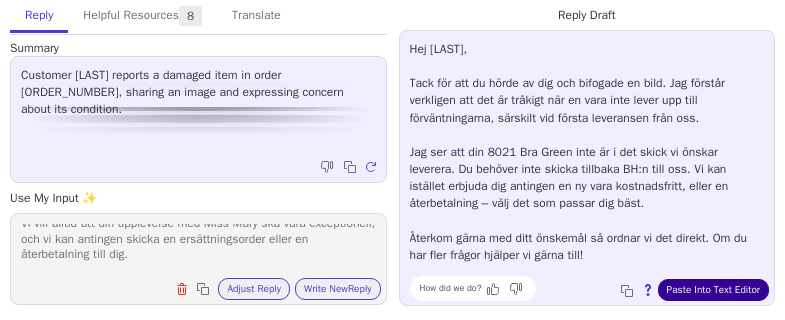 click on "Paste Into Text Editor" at bounding box center [713, 290] 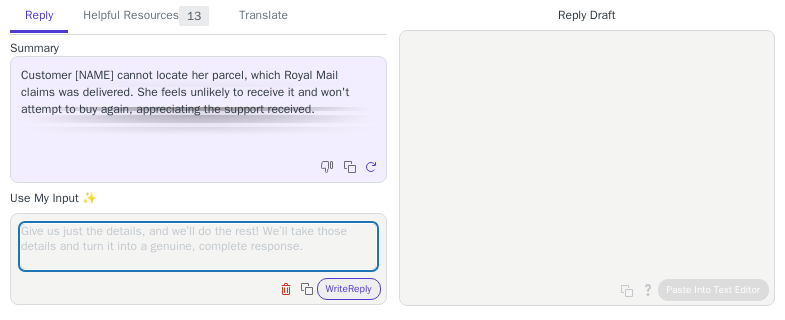 scroll, scrollTop: 0, scrollLeft: 0, axis: both 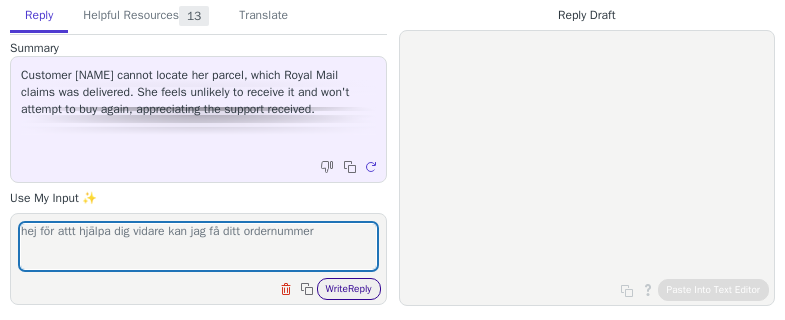type on "hej för attt hjälpa dig vidare kan jag få ditt ordernummer" 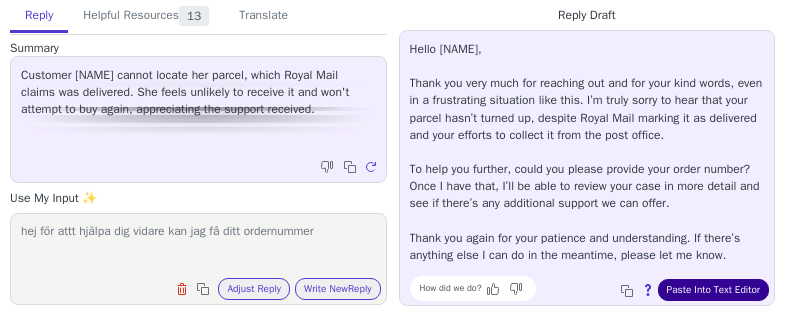 click on "Paste Into Text Editor" at bounding box center (713, 290) 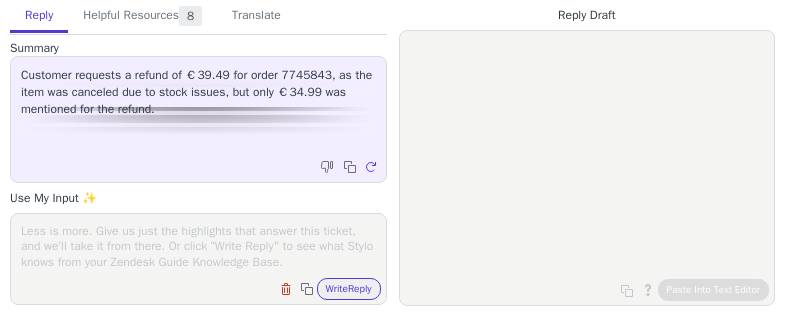 scroll, scrollTop: 0, scrollLeft: 0, axis: both 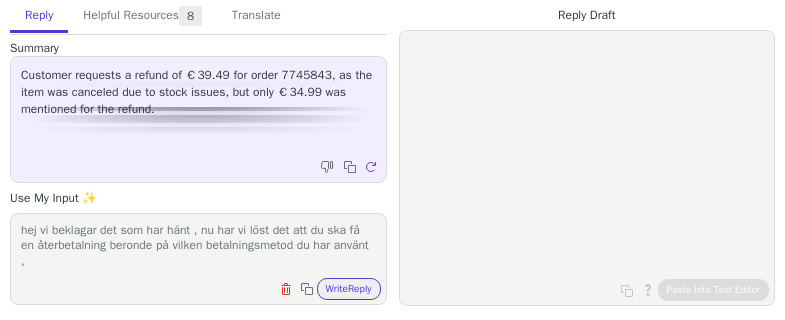 paste on "Vi skulle vilja erbjuda dig en fri frakt kod som gör att du inte debiteras frakt på din nästa beställning, koden är: "MMF83"" 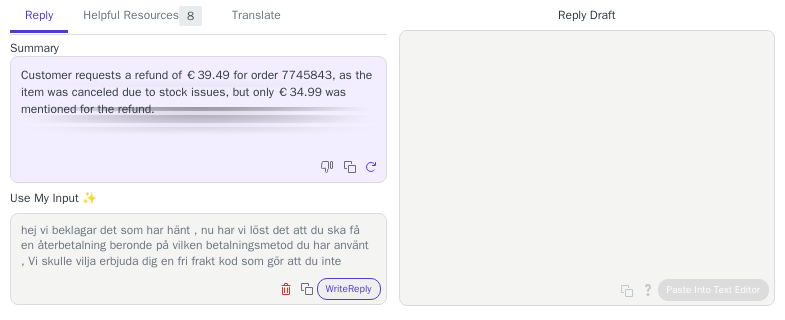 scroll, scrollTop: 17, scrollLeft: 0, axis: vertical 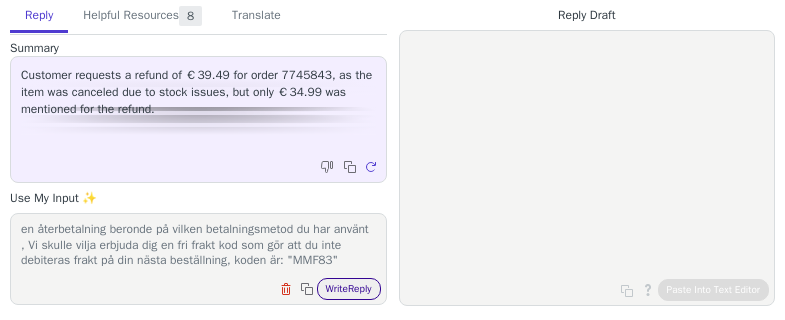 type on "hej vi beklagar det som har hänt , nu har vi löst det att du ska få en återbetalning beronde på vilken betalningsmetod du har använt , Vi skulle vilja erbjuda dig en fri frakt kod som gör att du inte debiteras frakt på din nästa beställning, koden är: "MMF83"" 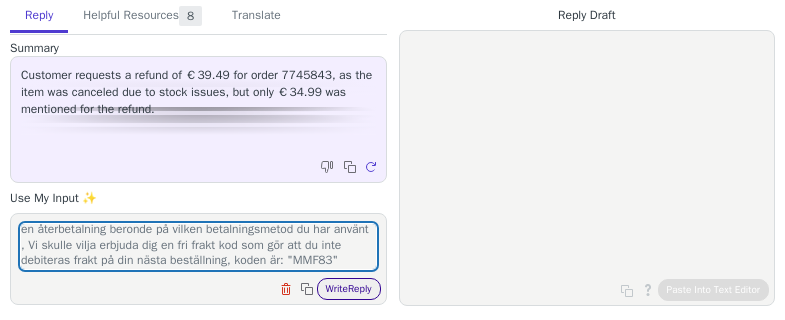 click on "Write  Reply" at bounding box center (349, 289) 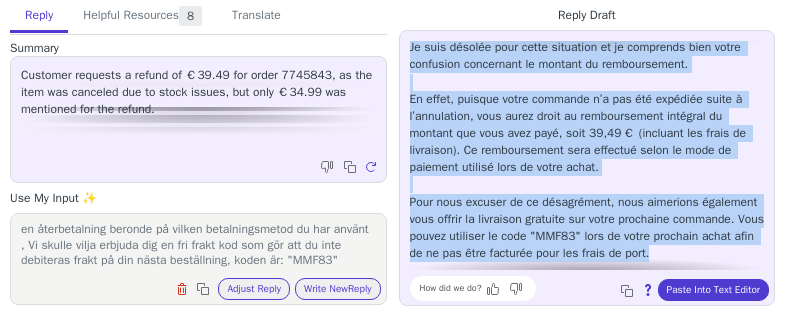 scroll, scrollTop: 114, scrollLeft: 0, axis: vertical 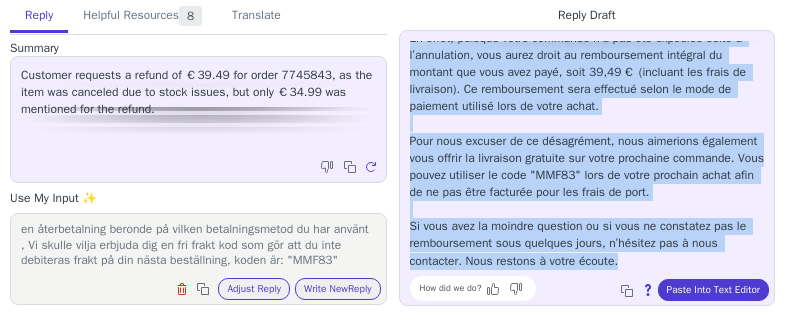 drag, startPoint x: 407, startPoint y: 51, endPoint x: 709, endPoint y: 263, distance: 368.9824 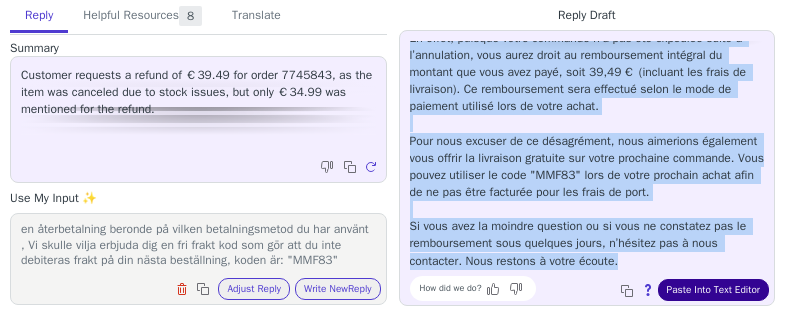 click on "Paste Into Text Editor" at bounding box center [713, 290] 